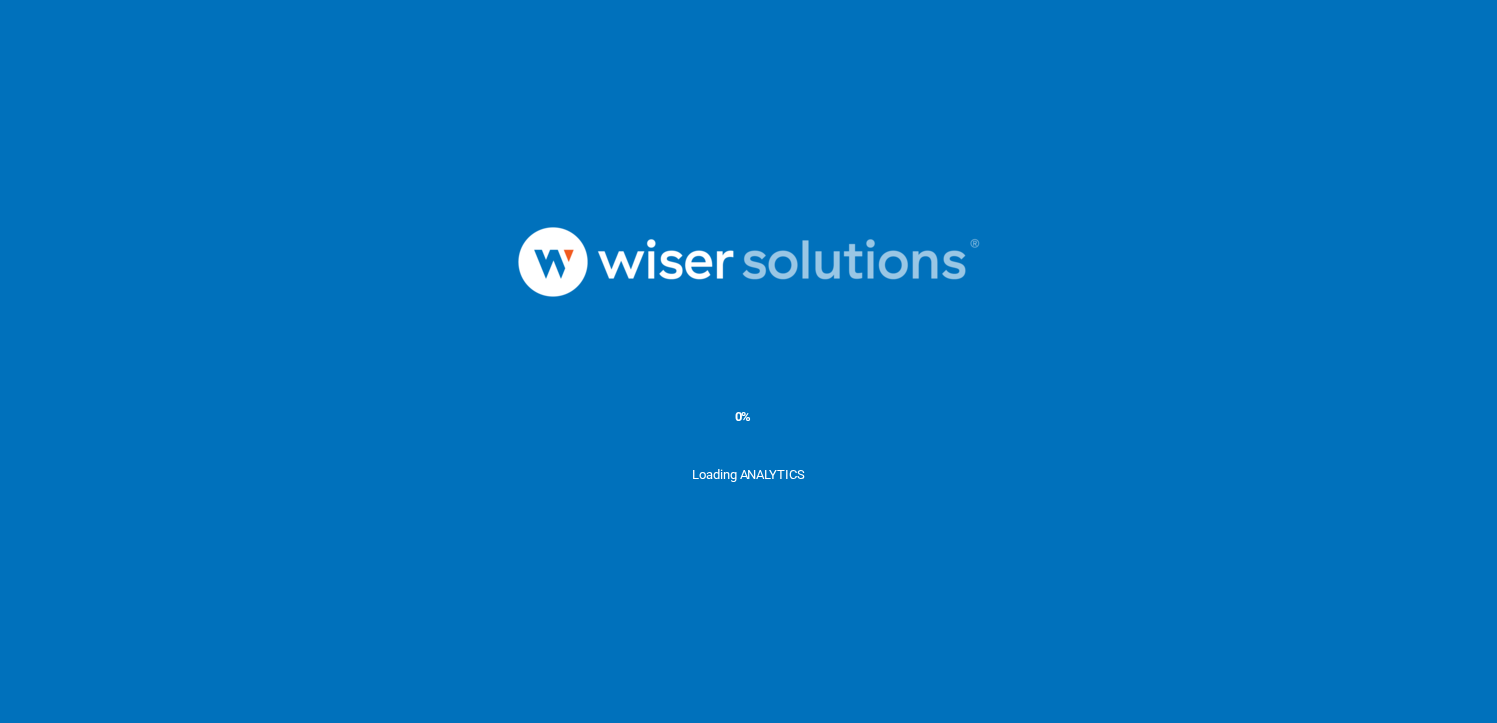 scroll, scrollTop: 0, scrollLeft: 0, axis: both 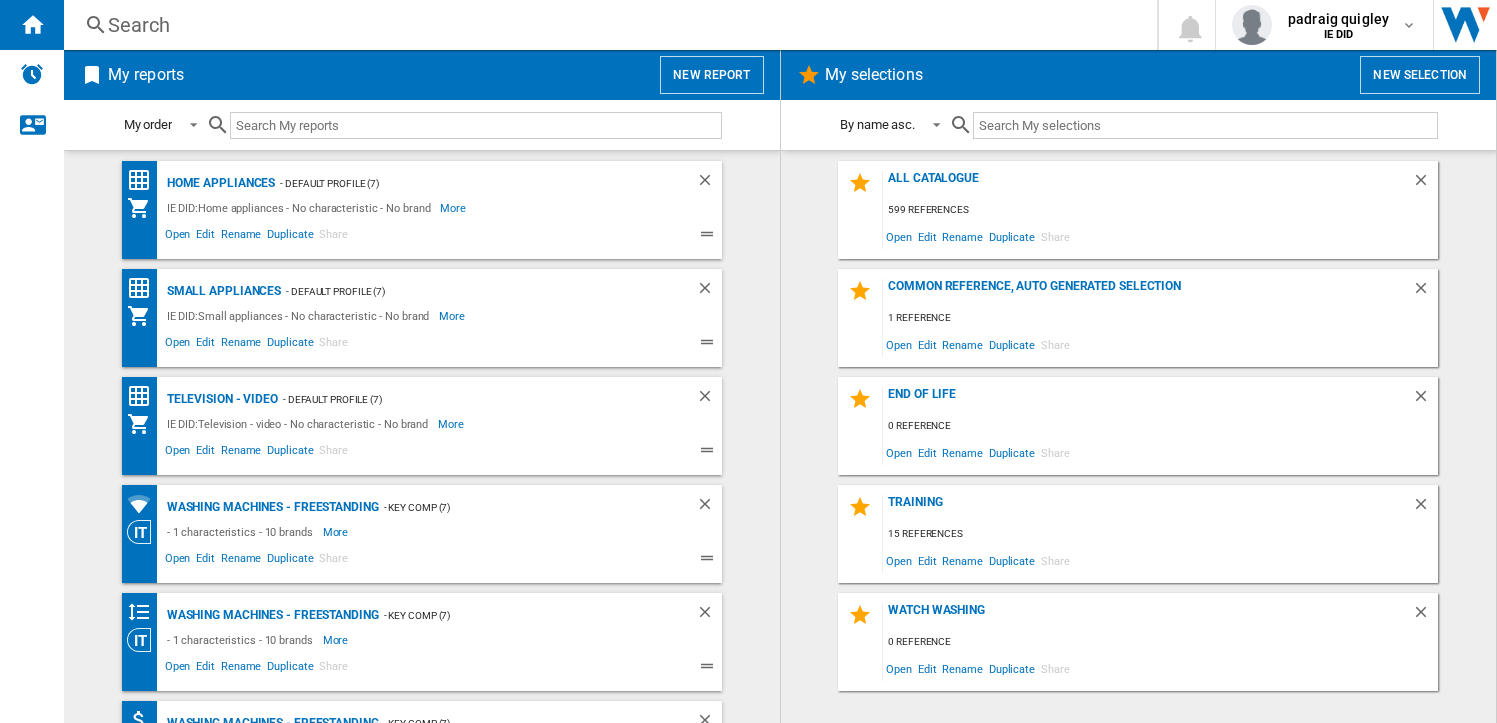 click on "Search" at bounding box center (606, 25) 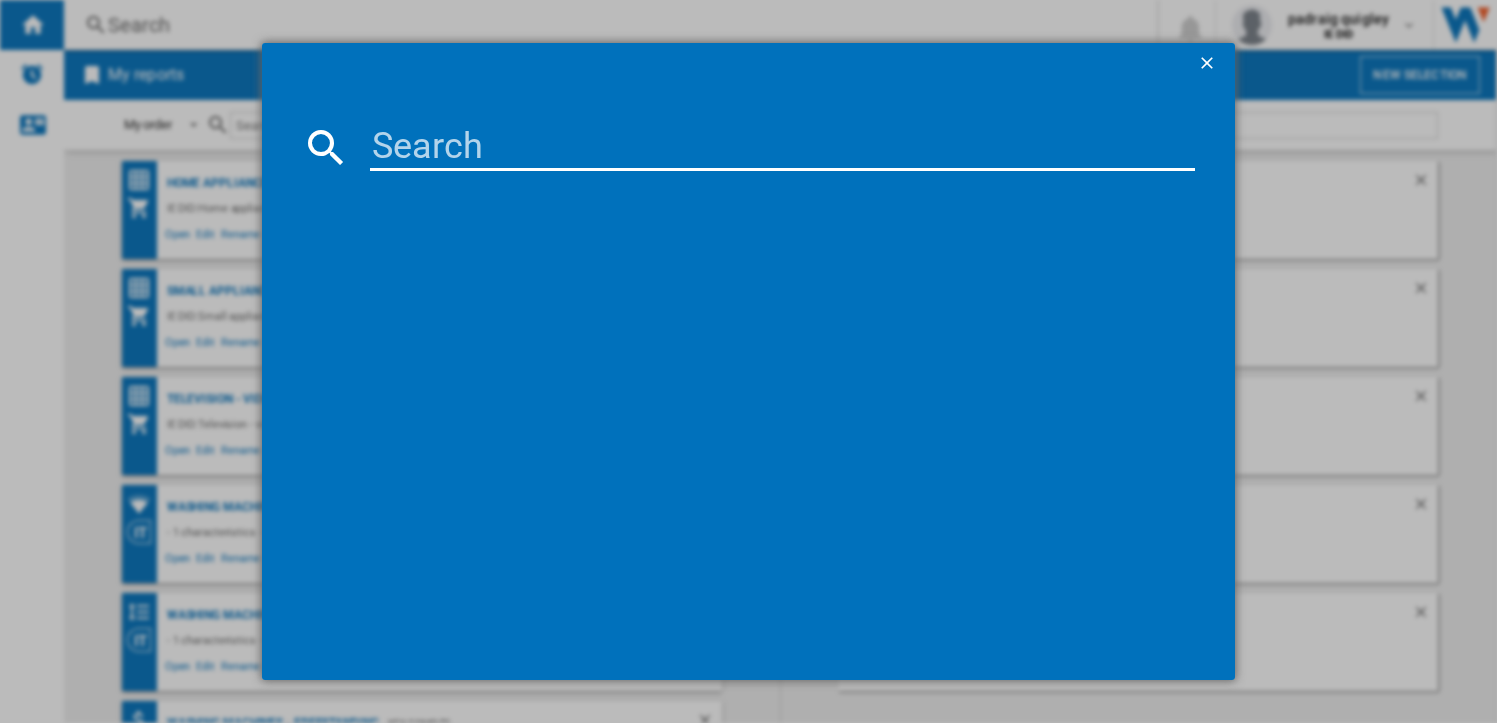 click at bounding box center (748, 381) 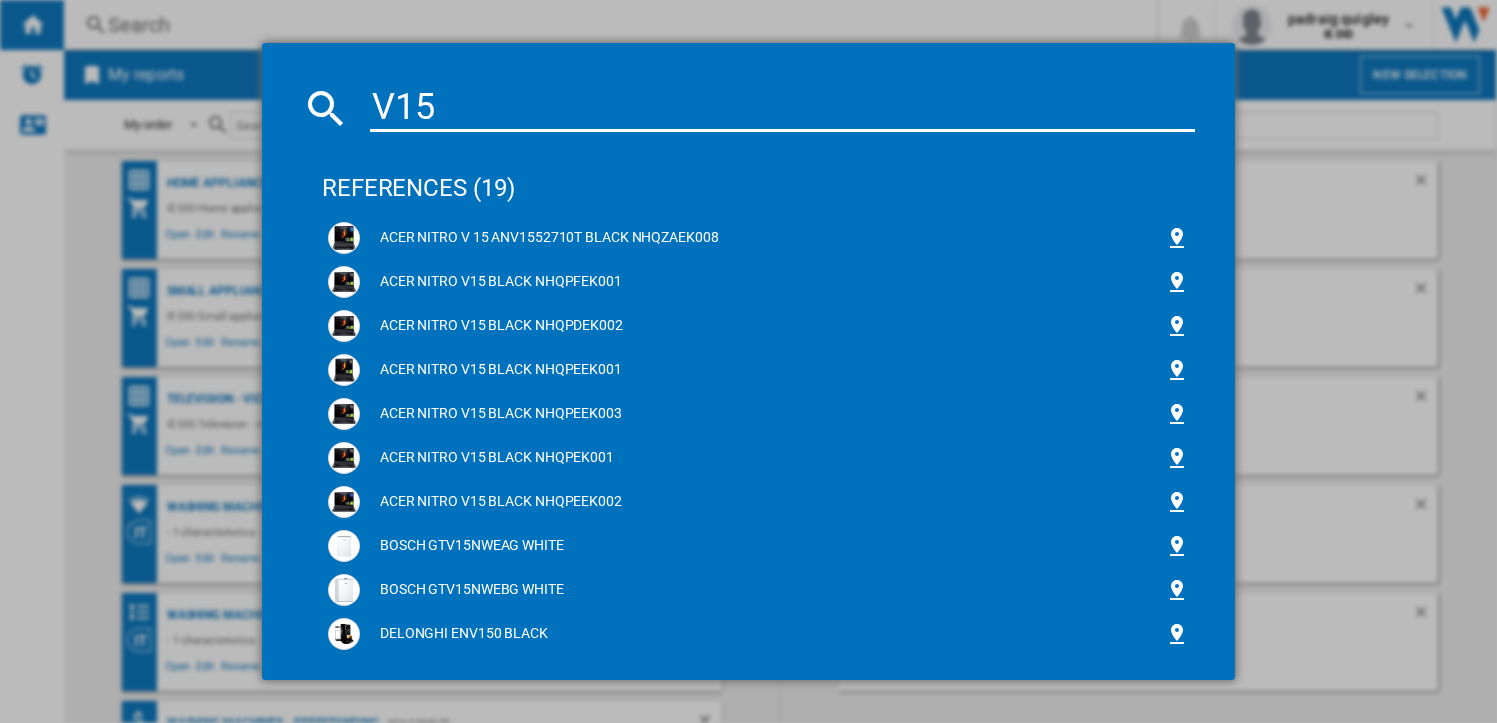 scroll, scrollTop: 0, scrollLeft: 0, axis: both 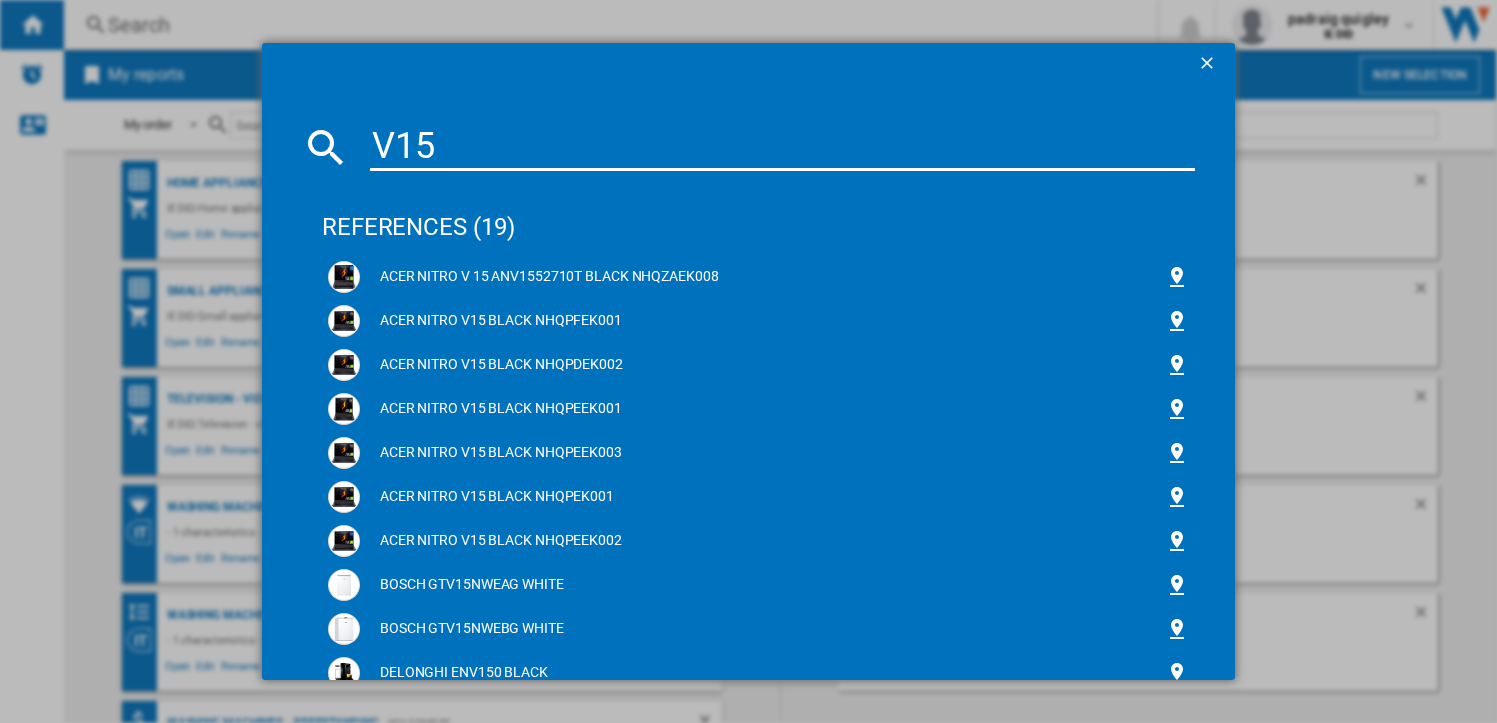 click on "V15" at bounding box center (782, 147) 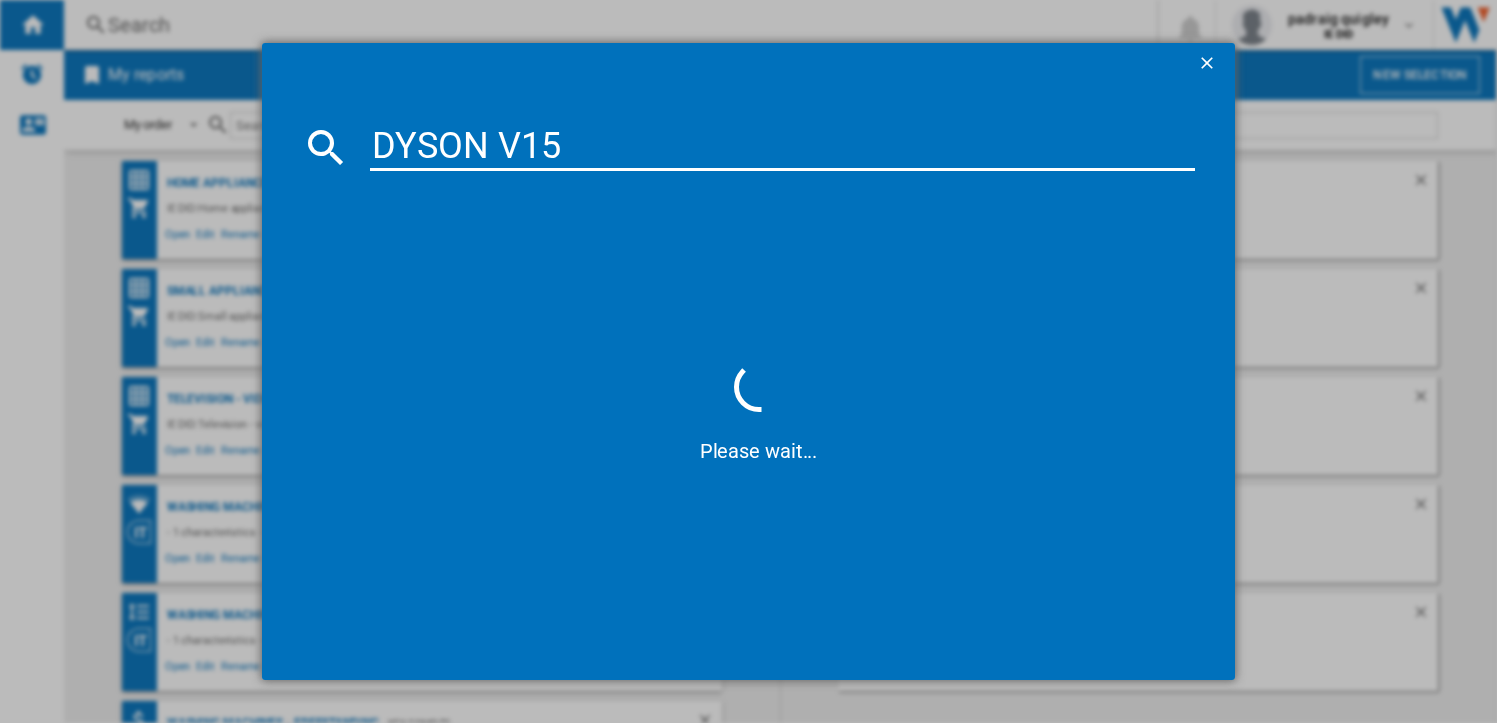 type on "DYSON V15" 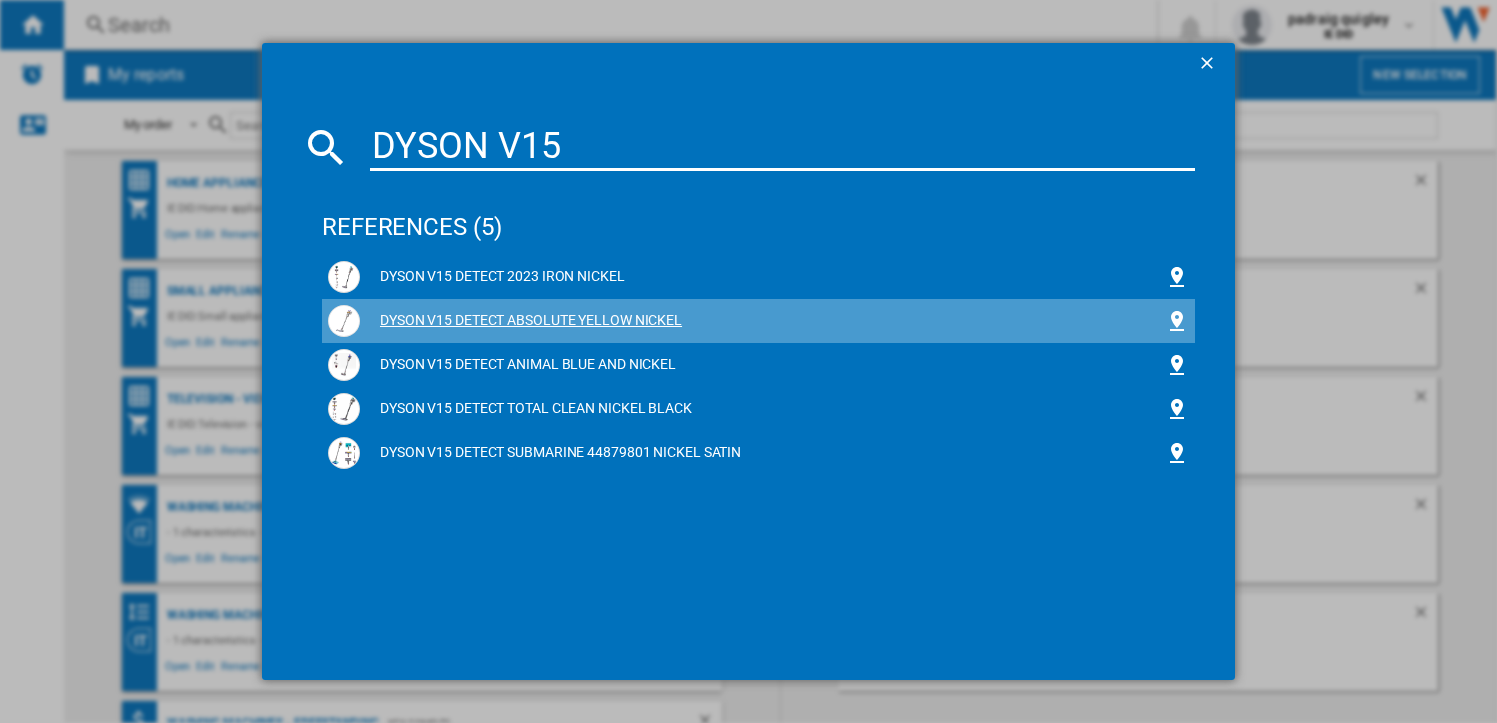 click on "DYSON V15 DETECT ABSOLUTE YELLOW NICKEL" at bounding box center [762, 321] 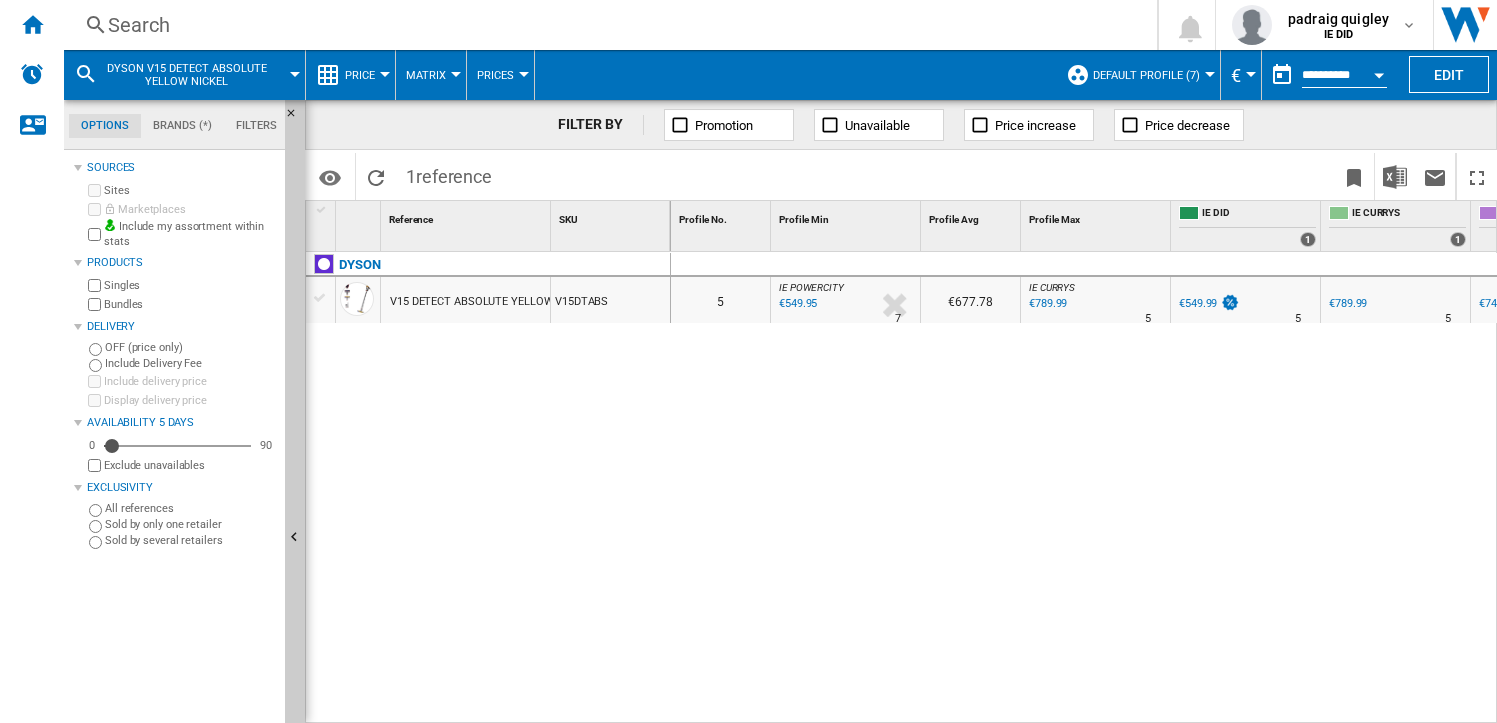 scroll, scrollTop: 0, scrollLeft: 83, axis: horizontal 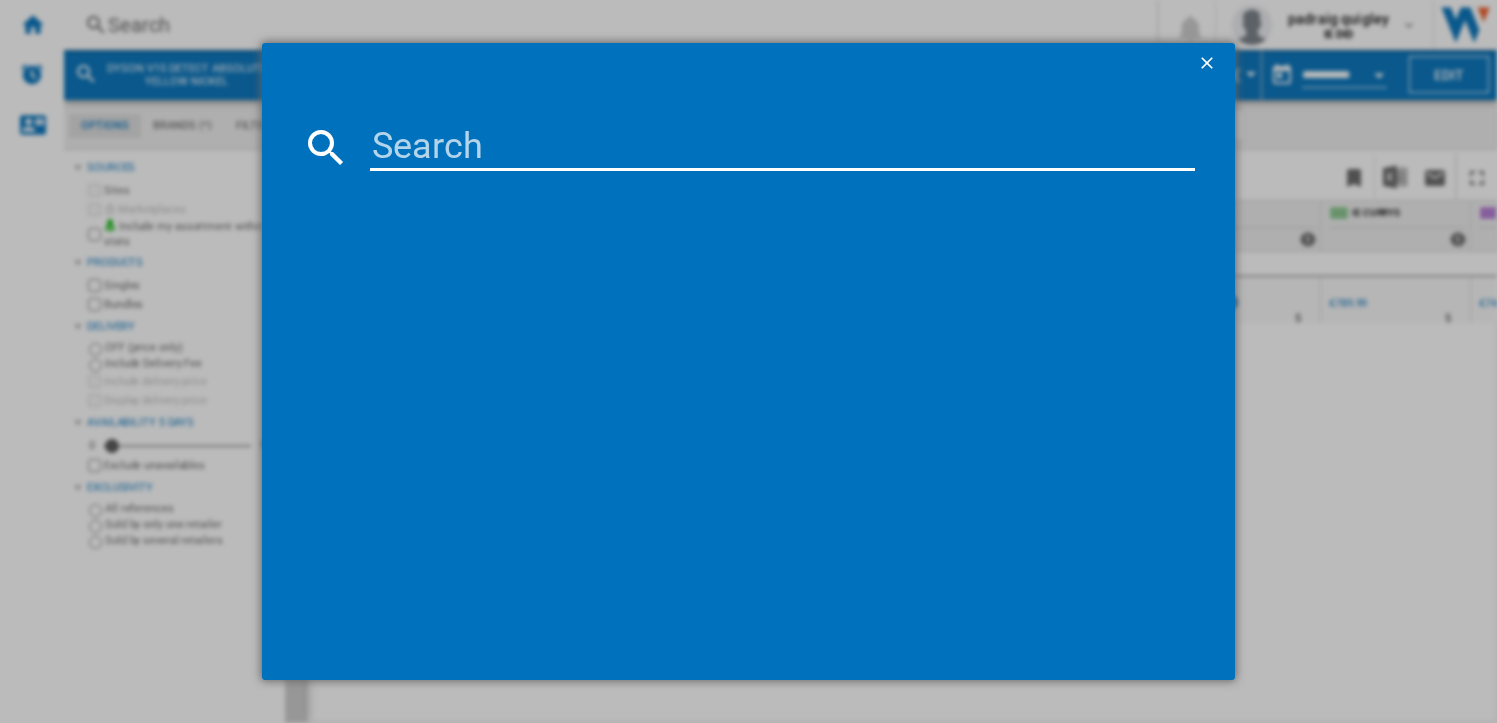 click at bounding box center (782, 147) 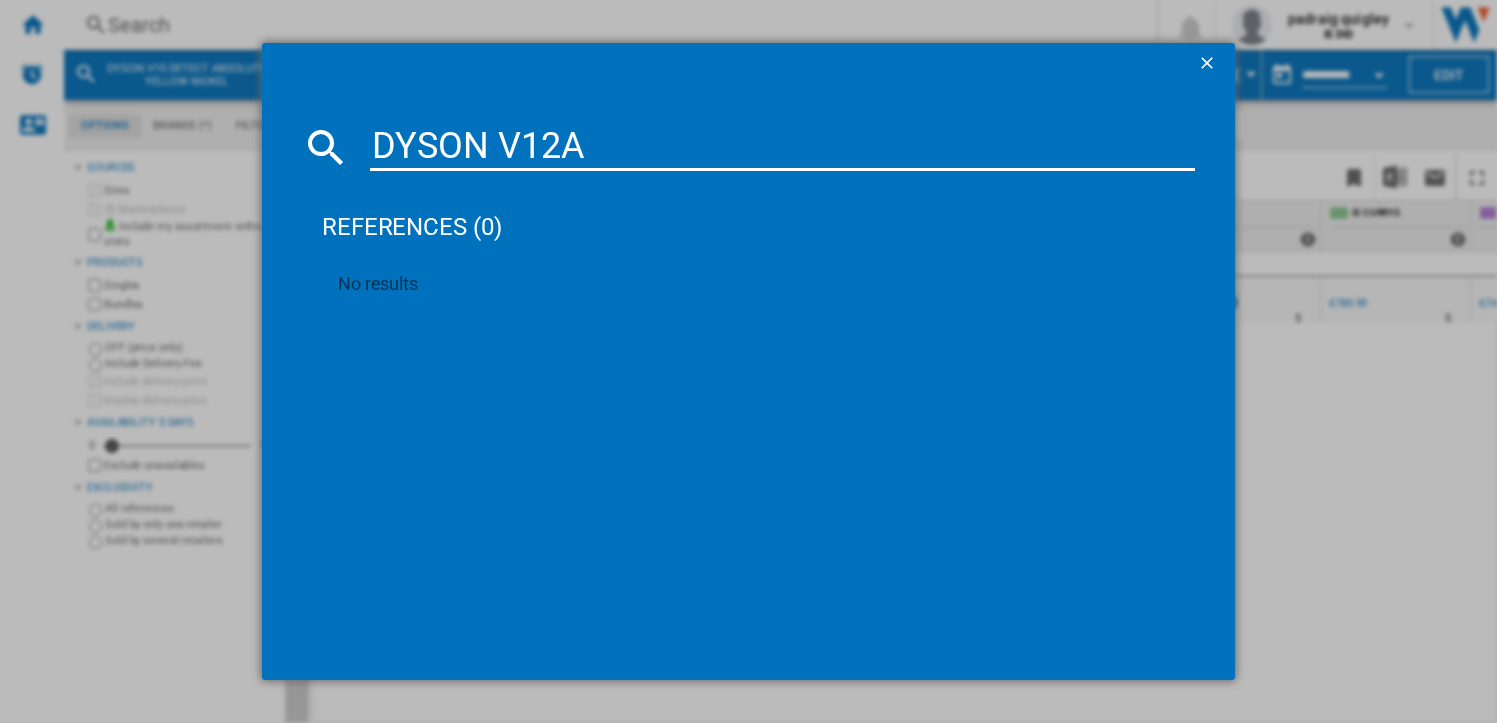 click on "DYSON V12A" at bounding box center (782, 147) 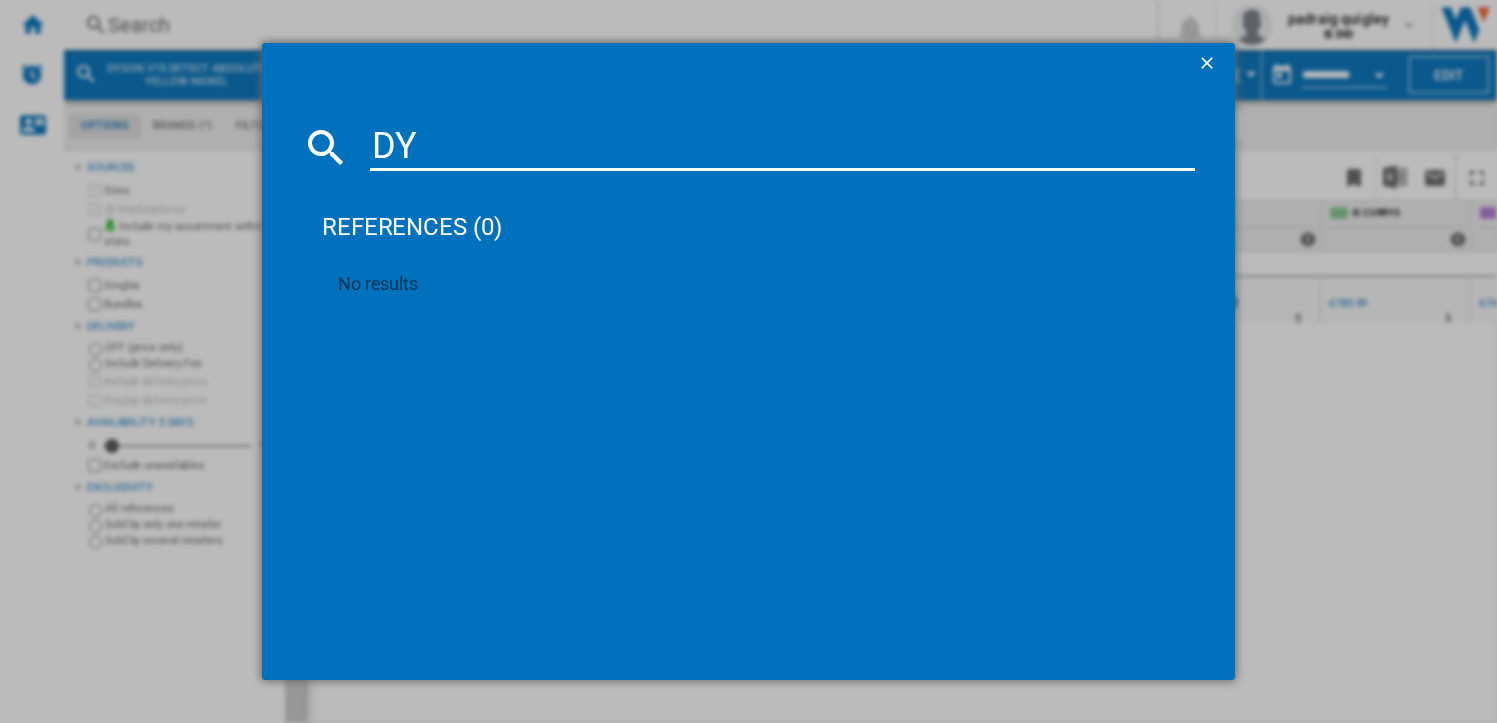 type on "D" 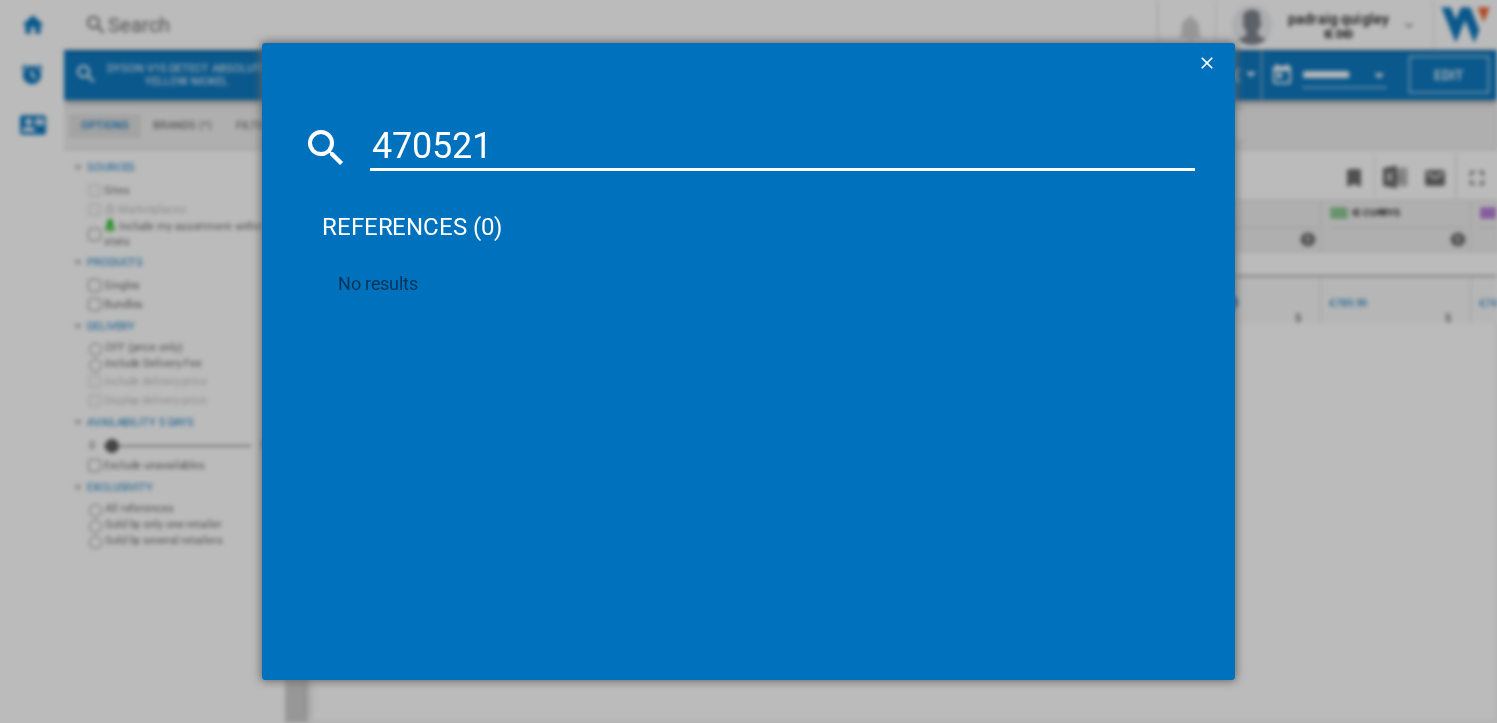 drag, startPoint x: 505, startPoint y: 142, endPoint x: 358, endPoint y: 148, distance: 147.12239 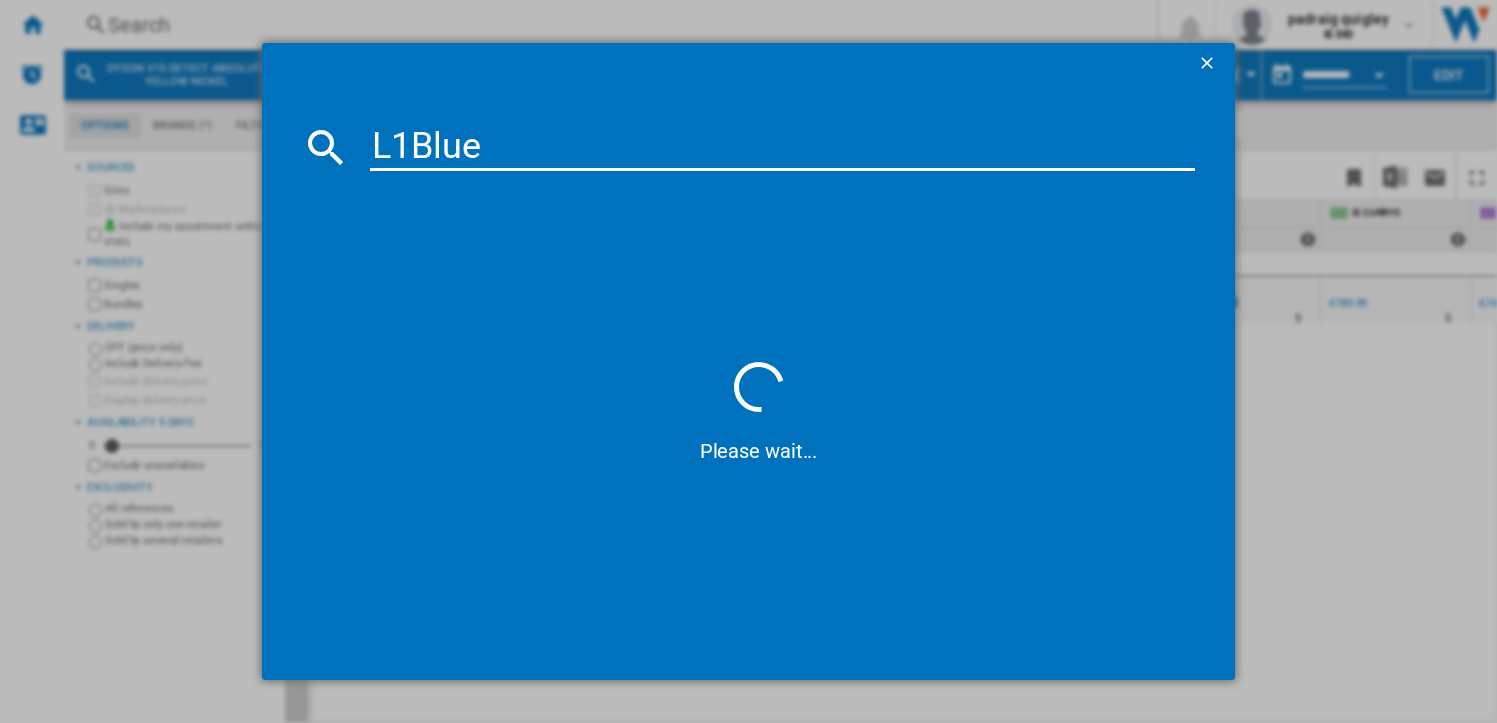 type on "L1Blue" 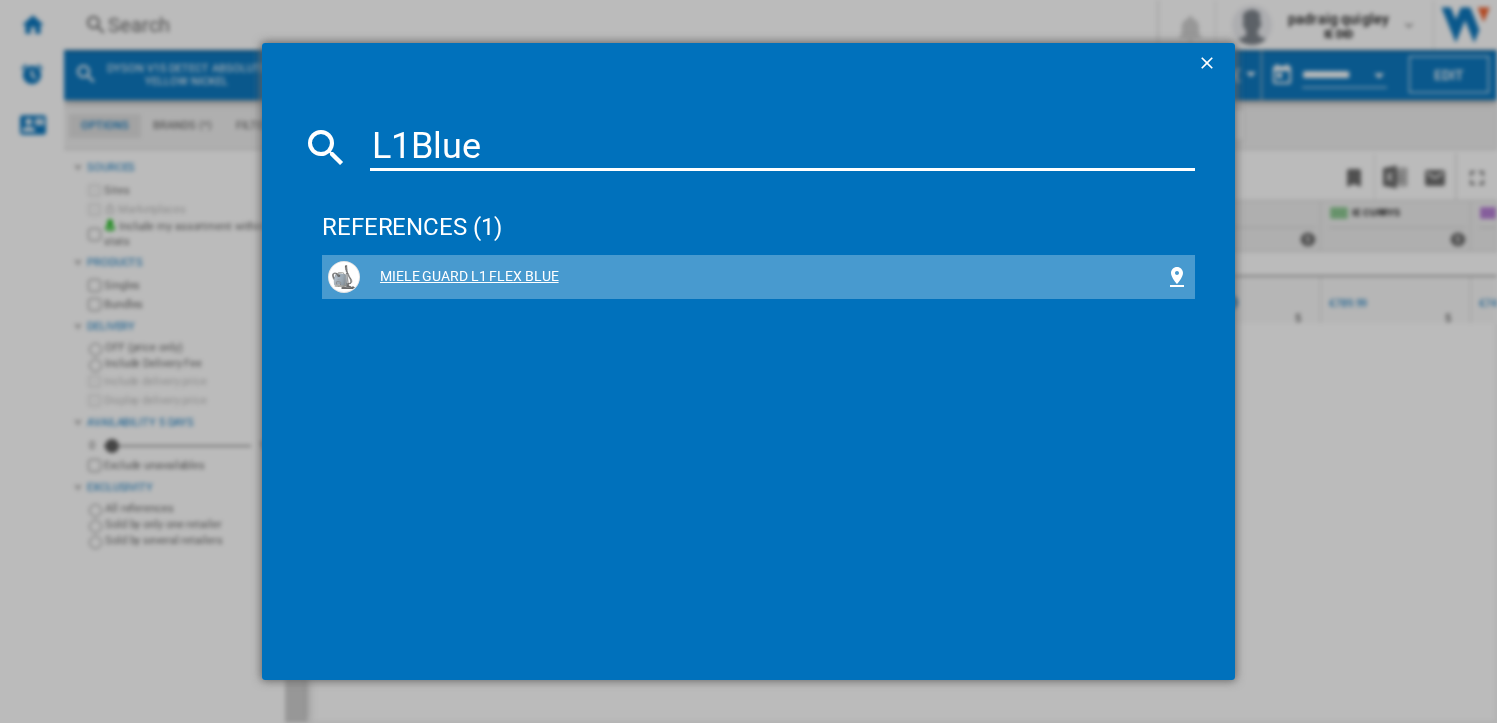 click on "MIELE GUARD L1 FLEX BLUE" at bounding box center [762, 277] 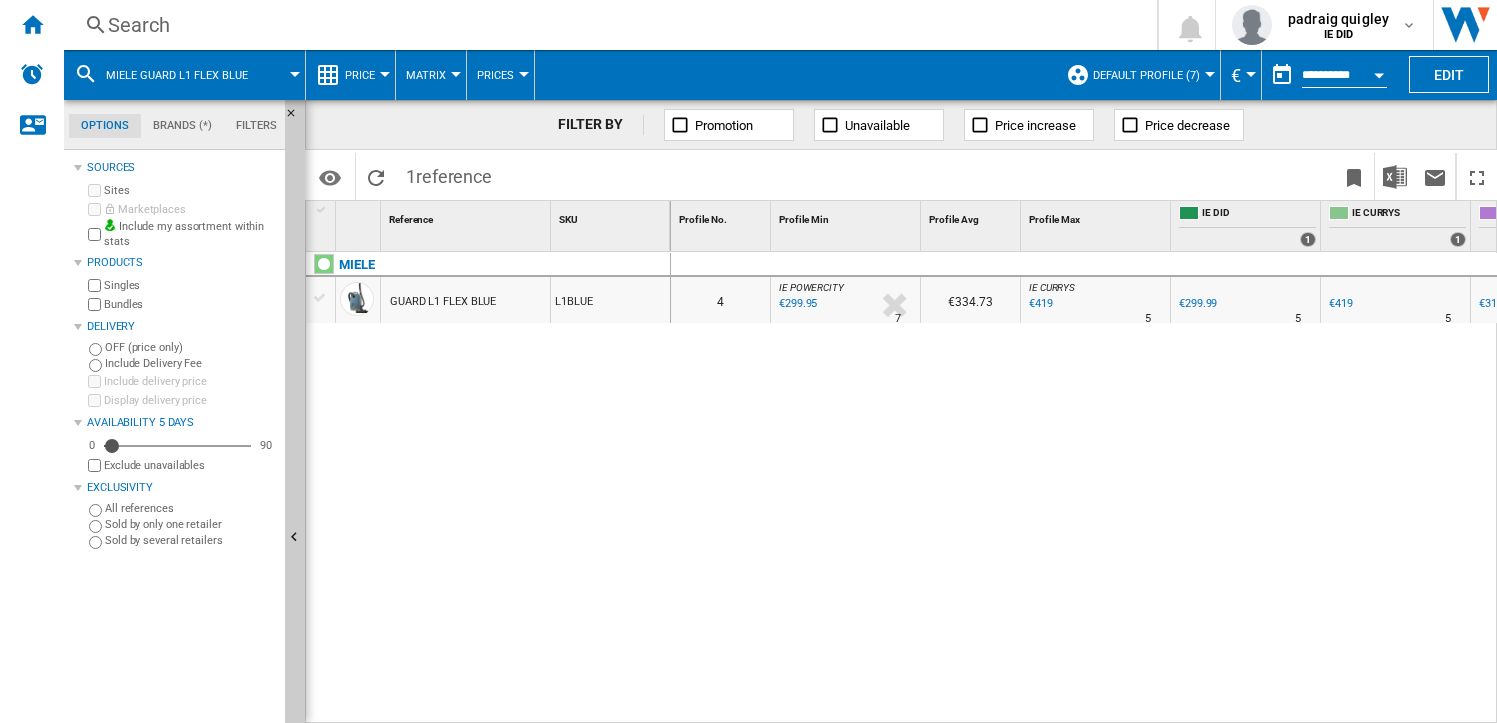 click on "€299.95" at bounding box center [796, 304] 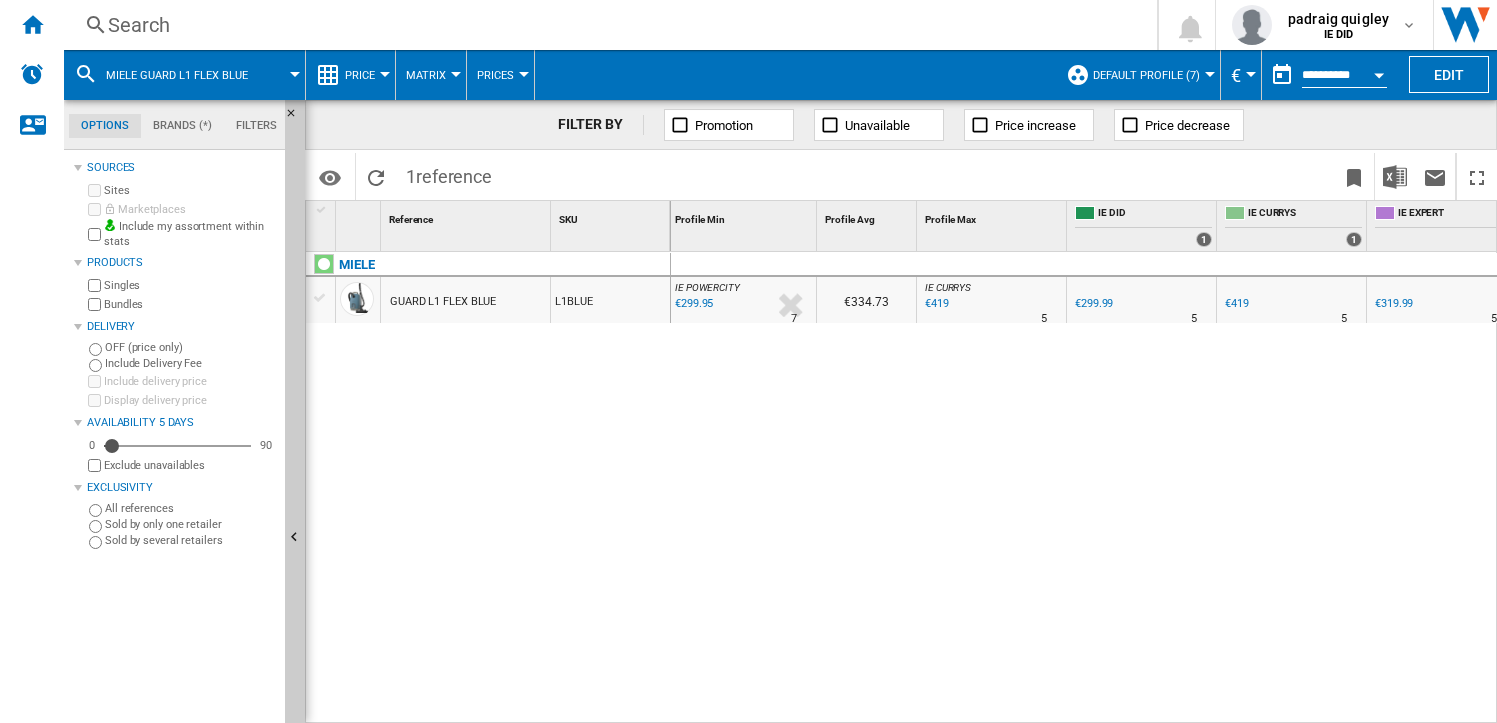 scroll, scrollTop: 0, scrollLeft: 156, axis: horizontal 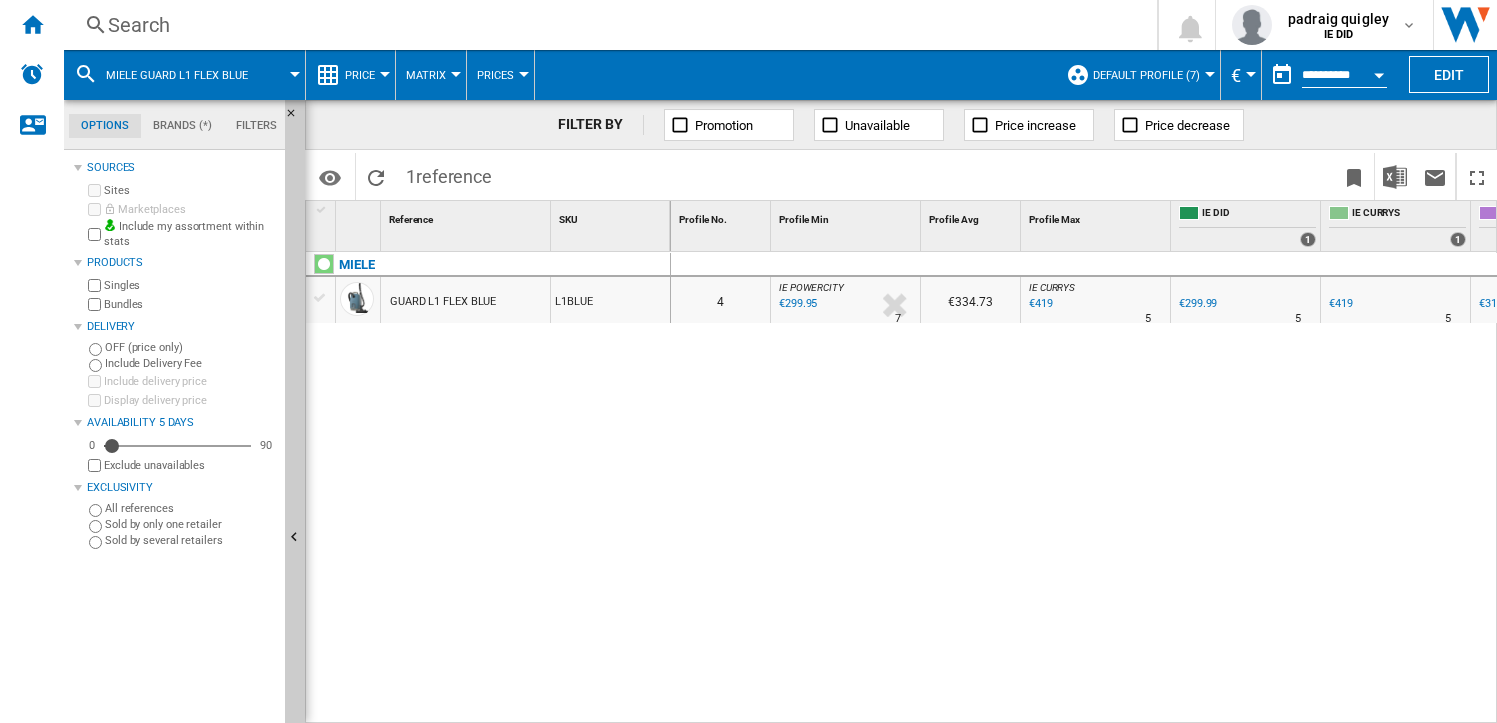 click on "Search" at bounding box center (606, 25) 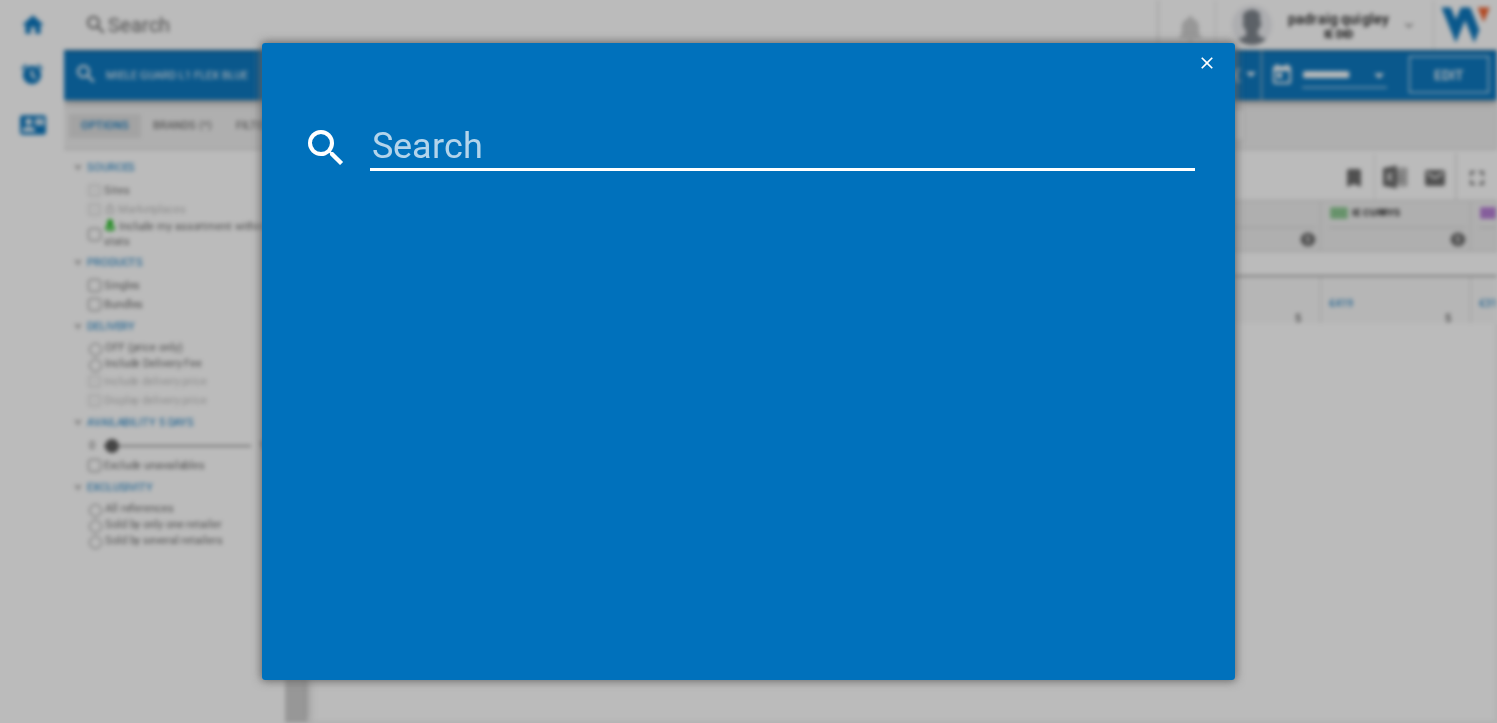click at bounding box center (782, 147) 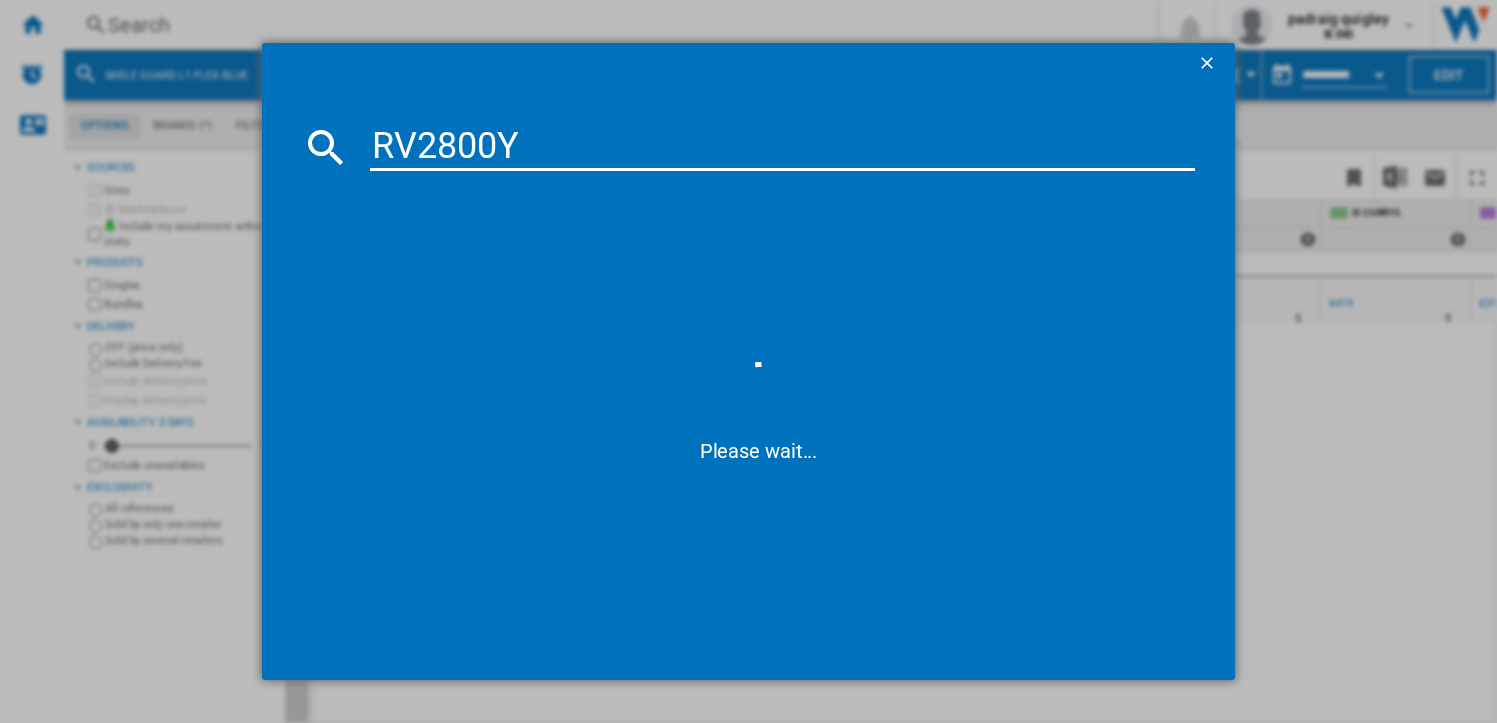type on "RV2800Y" 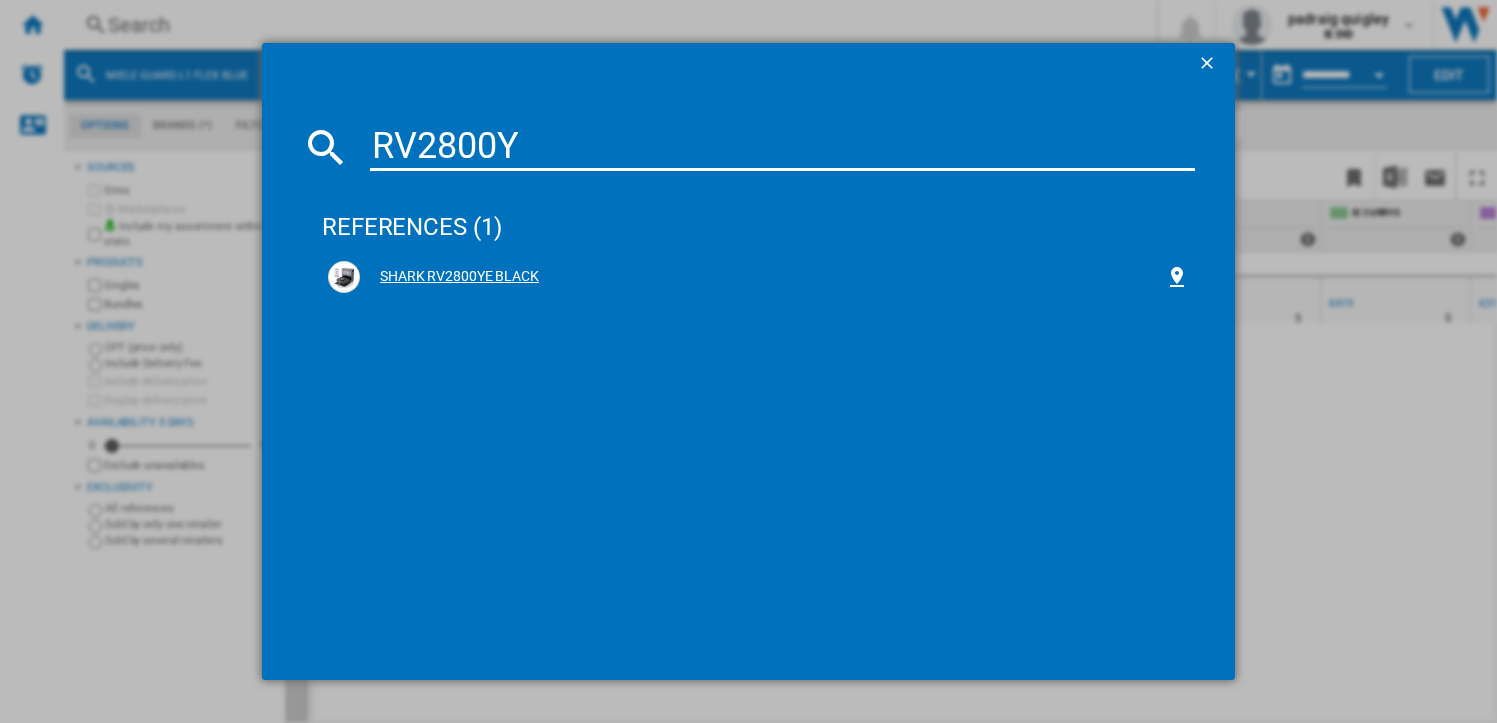 click on "SHARK RV2800YE BLACK" at bounding box center (762, 277) 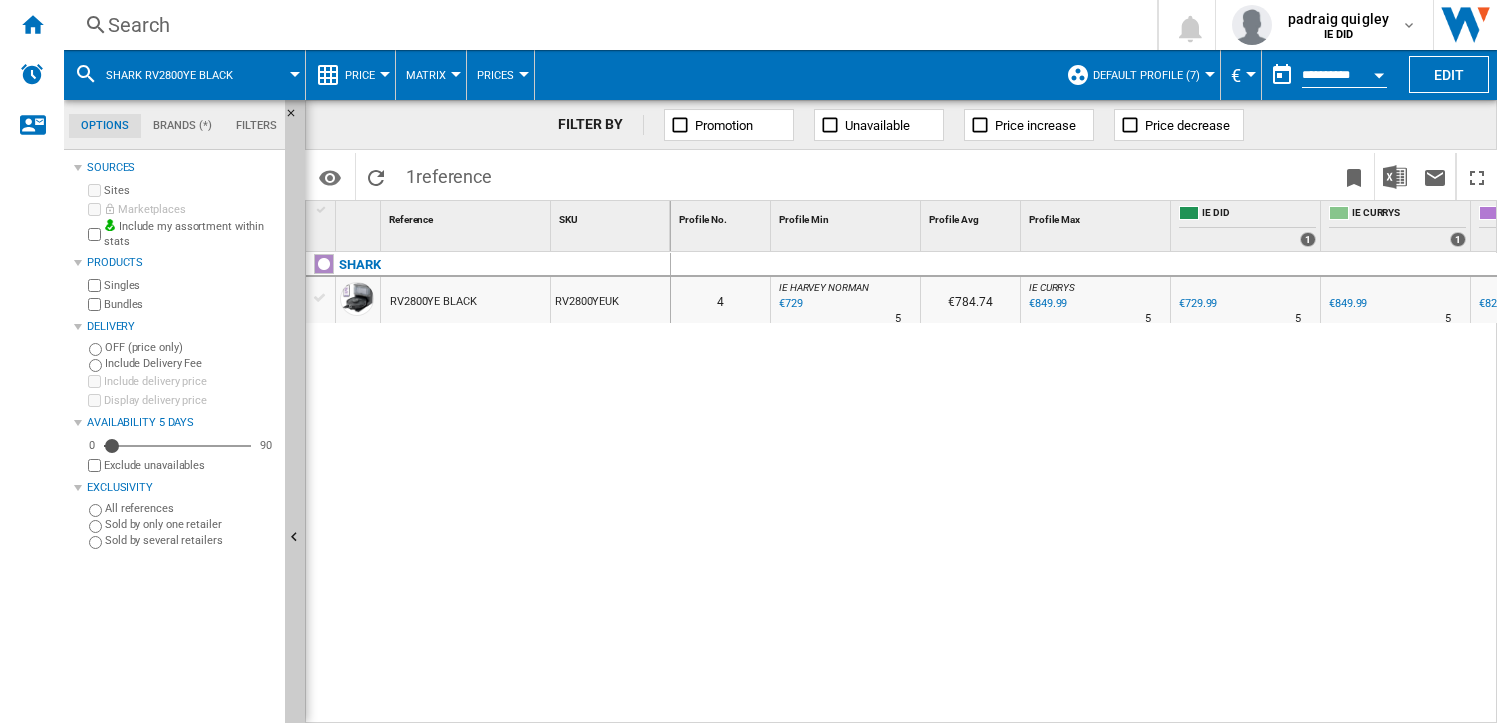 scroll, scrollTop: 0, scrollLeft: 26, axis: horizontal 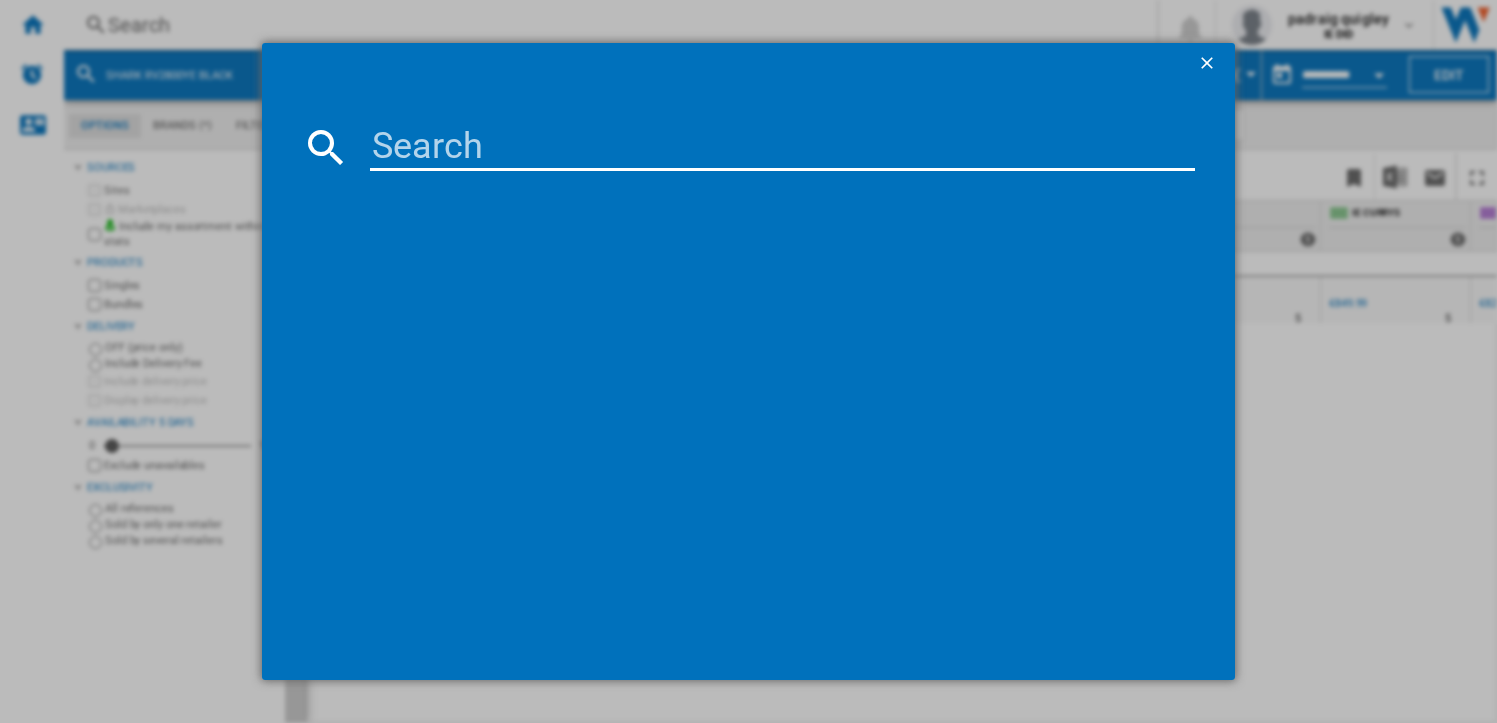 click at bounding box center [782, 147] 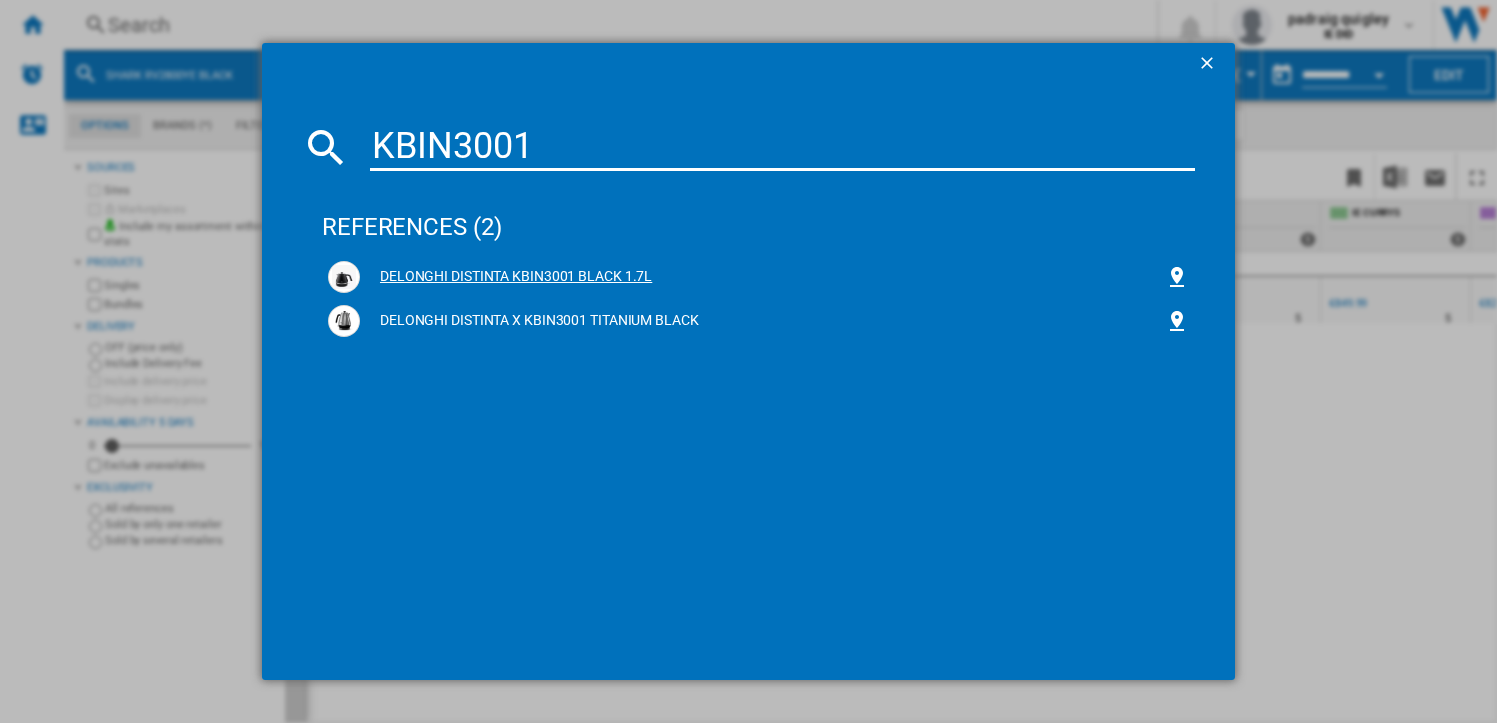 type on "KBIN3001" 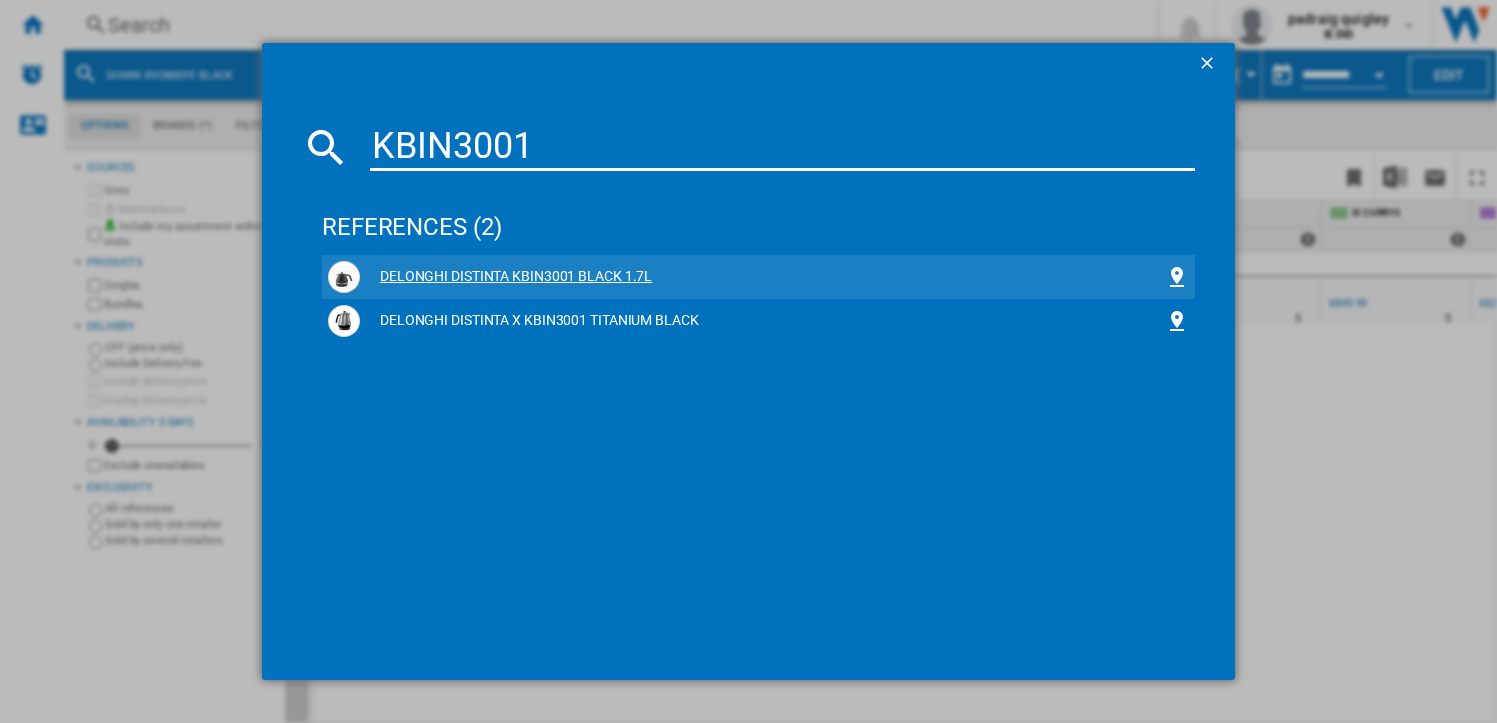 click on "DELONGHI DISTINTA KBIN3001 BLACK 1.7L" at bounding box center [762, 277] 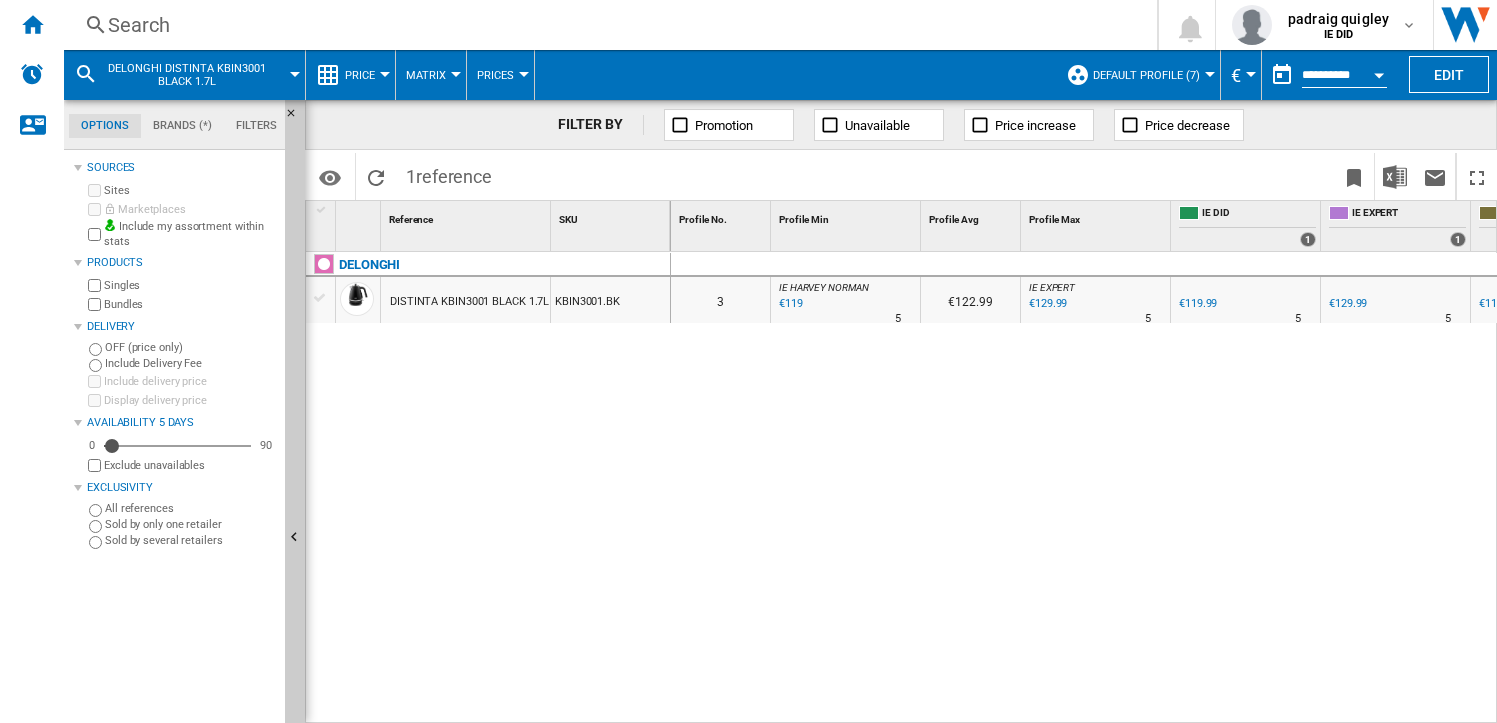 click on "€119" at bounding box center (789, 304) 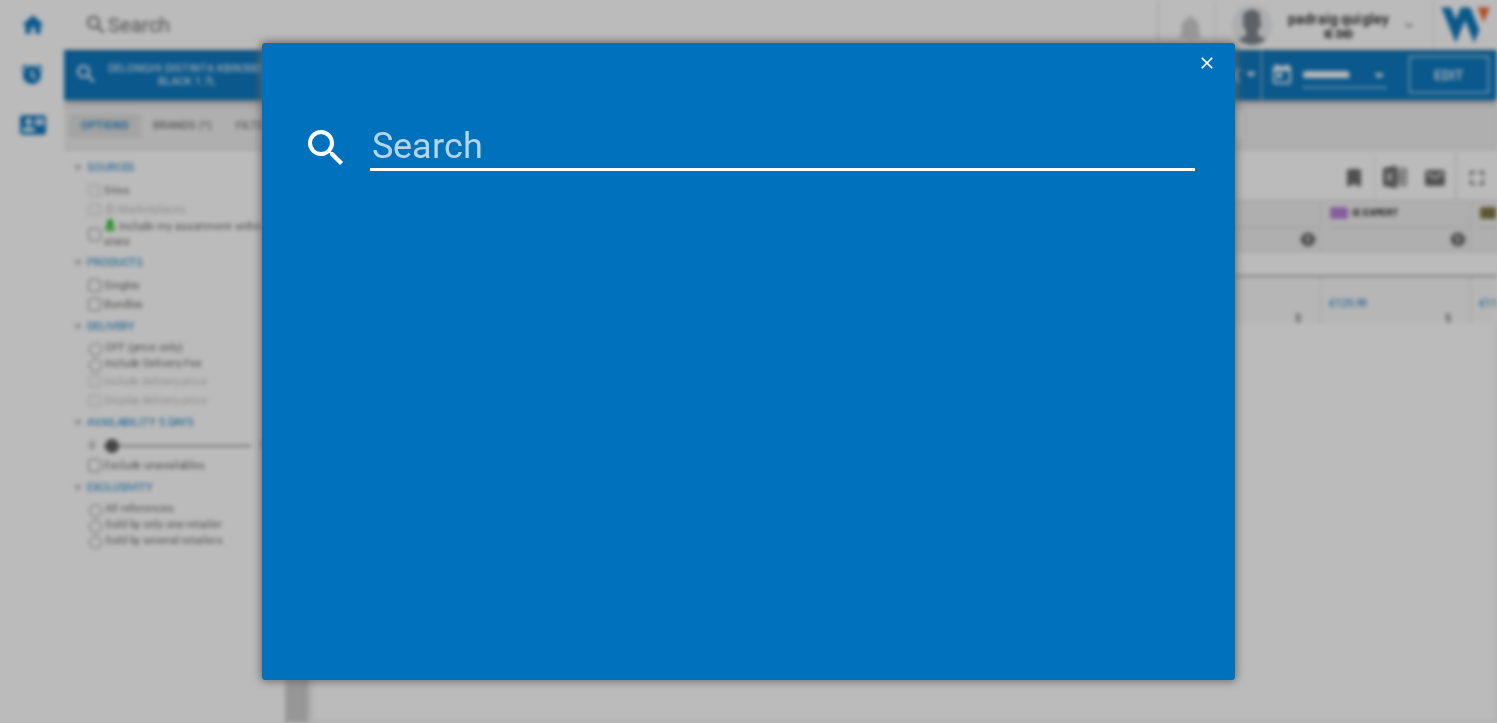 click at bounding box center (782, 147) 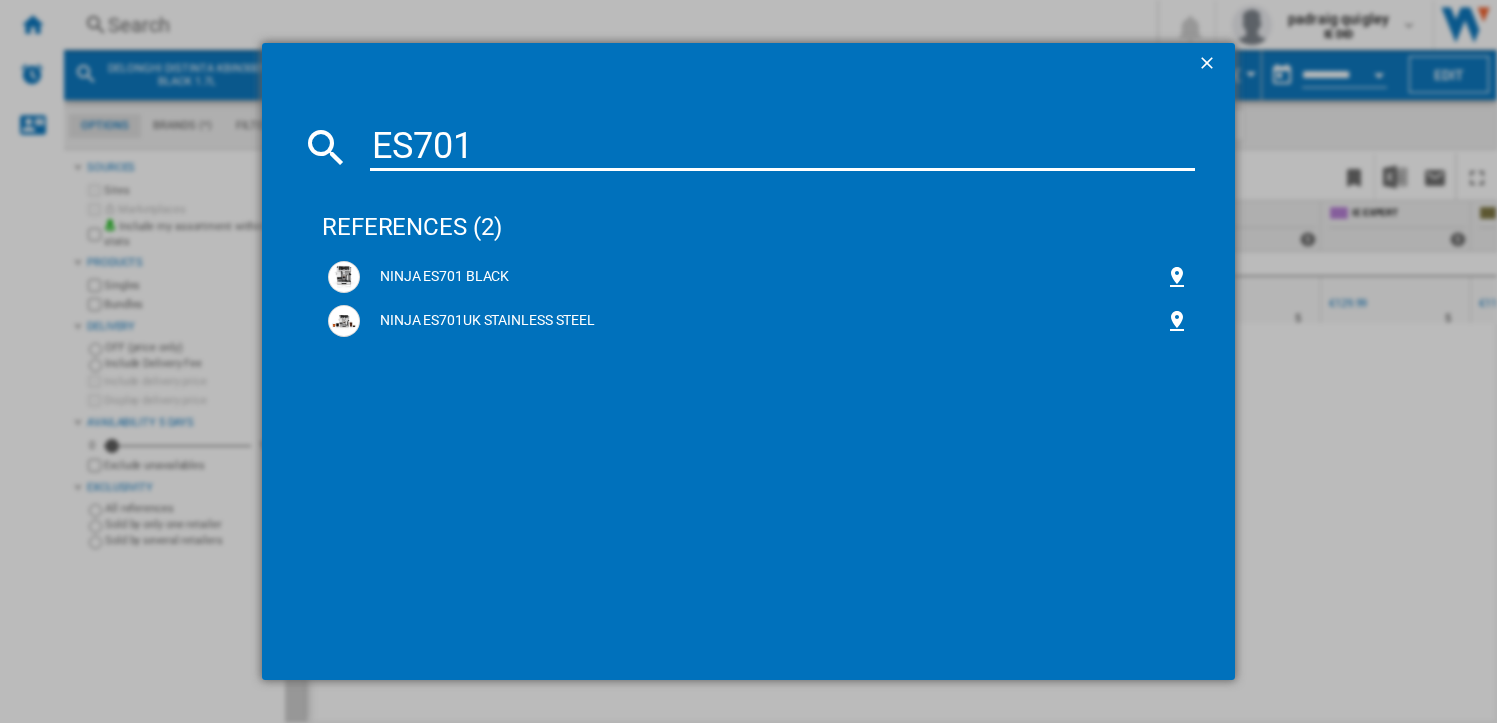 click on "ES701" at bounding box center [782, 147] 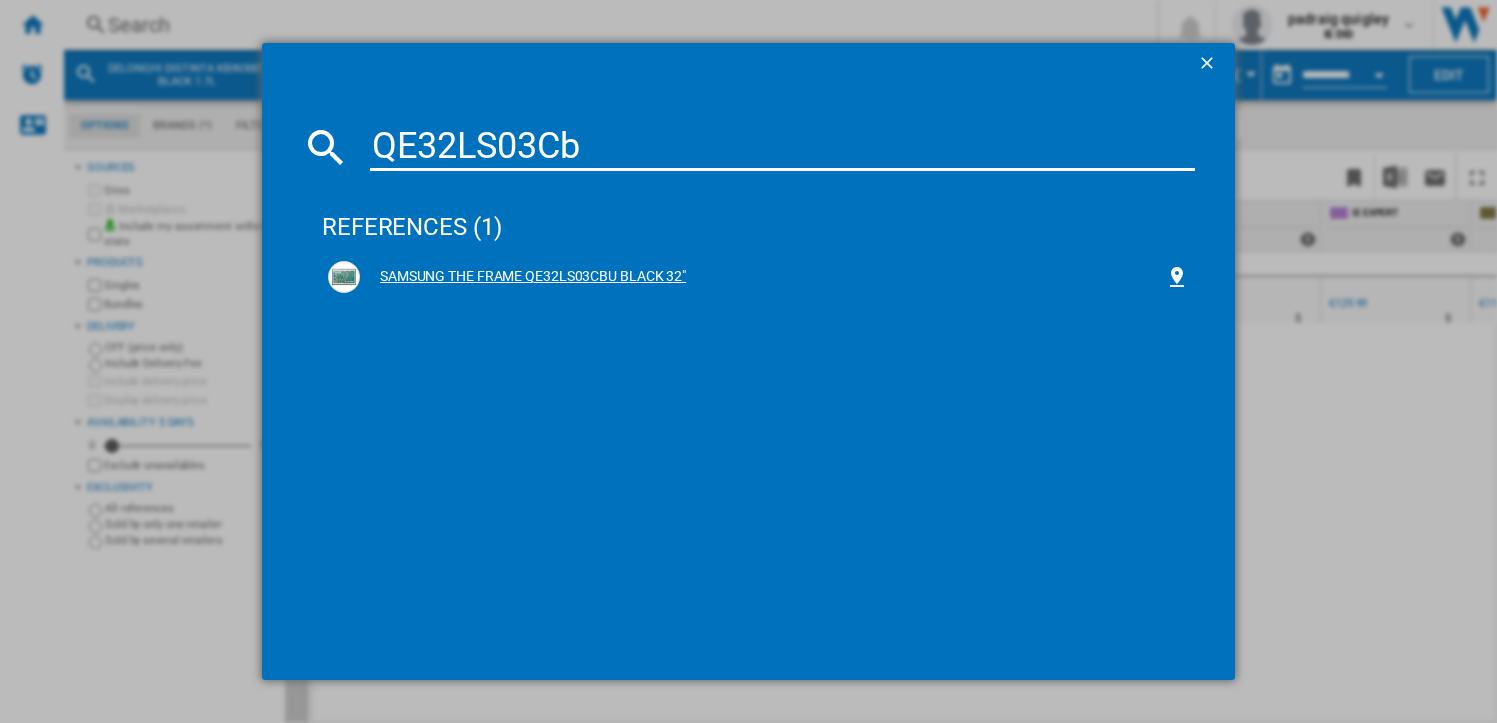 type on "QE32LS03Cb" 